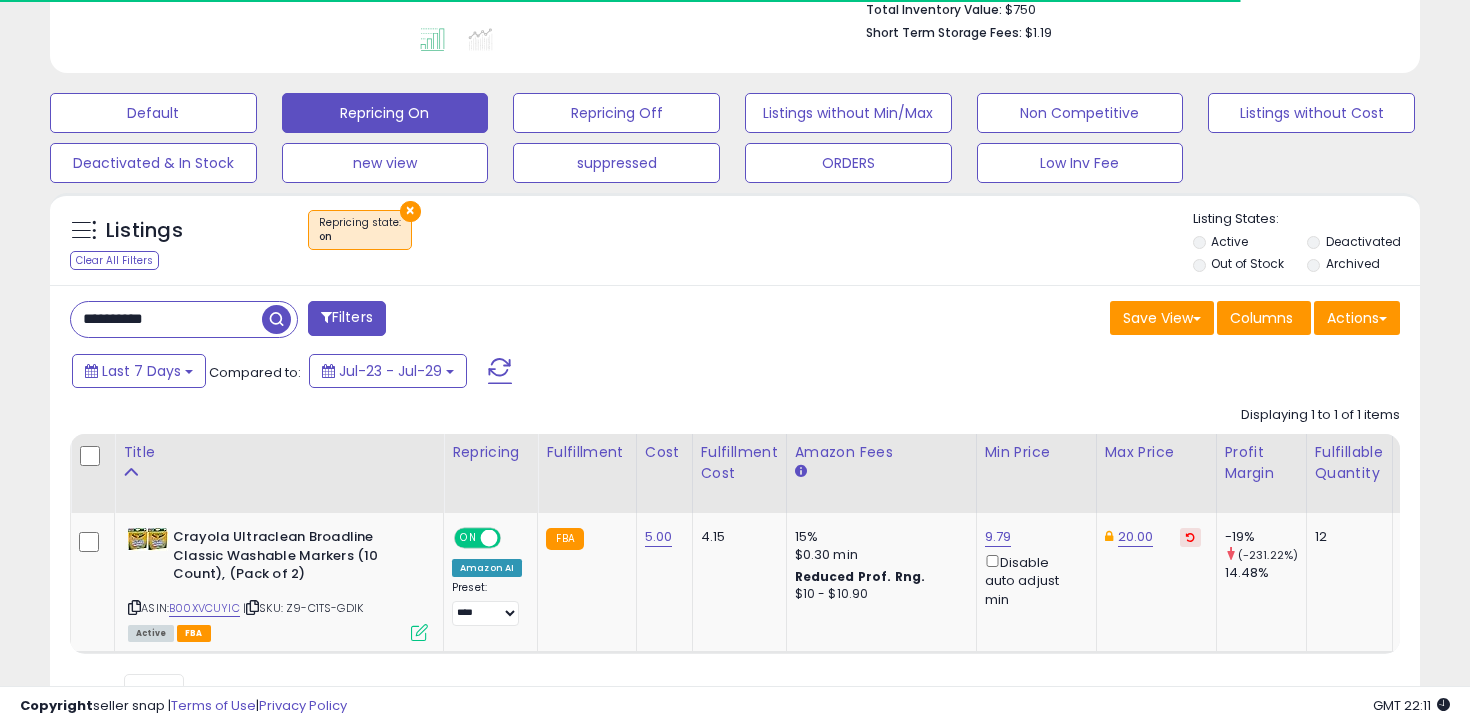 scroll, scrollTop: 620, scrollLeft: 0, axis: vertical 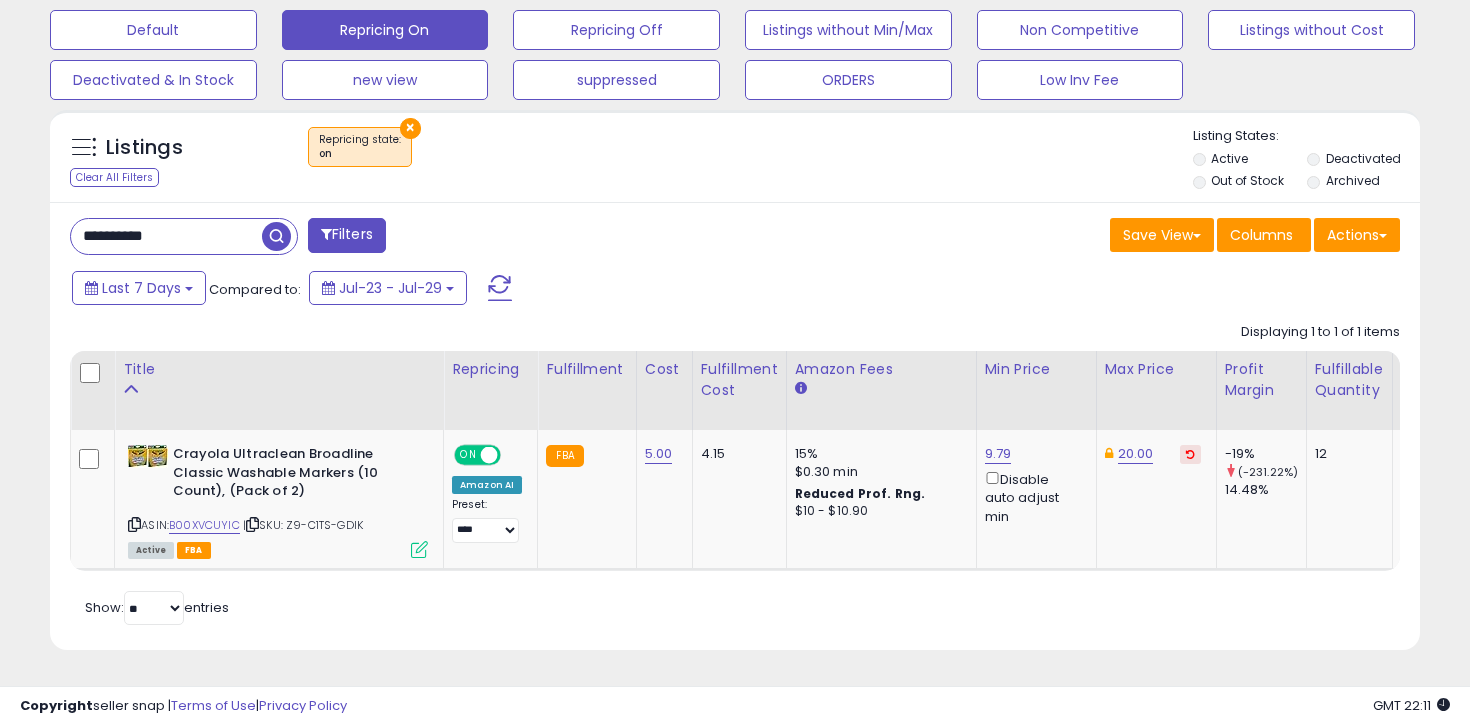 click on "**********" at bounding box center (166, 236) 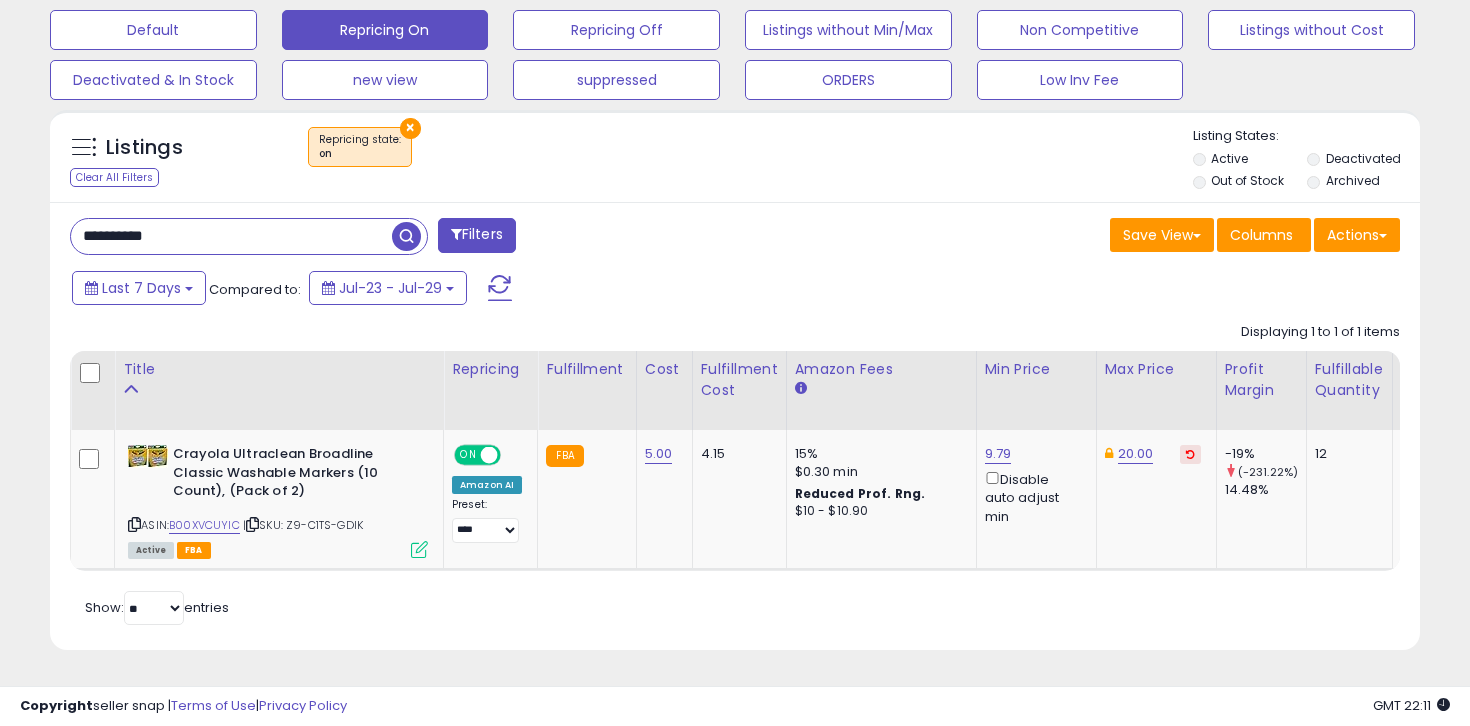 click on "**********" at bounding box center [231, 236] 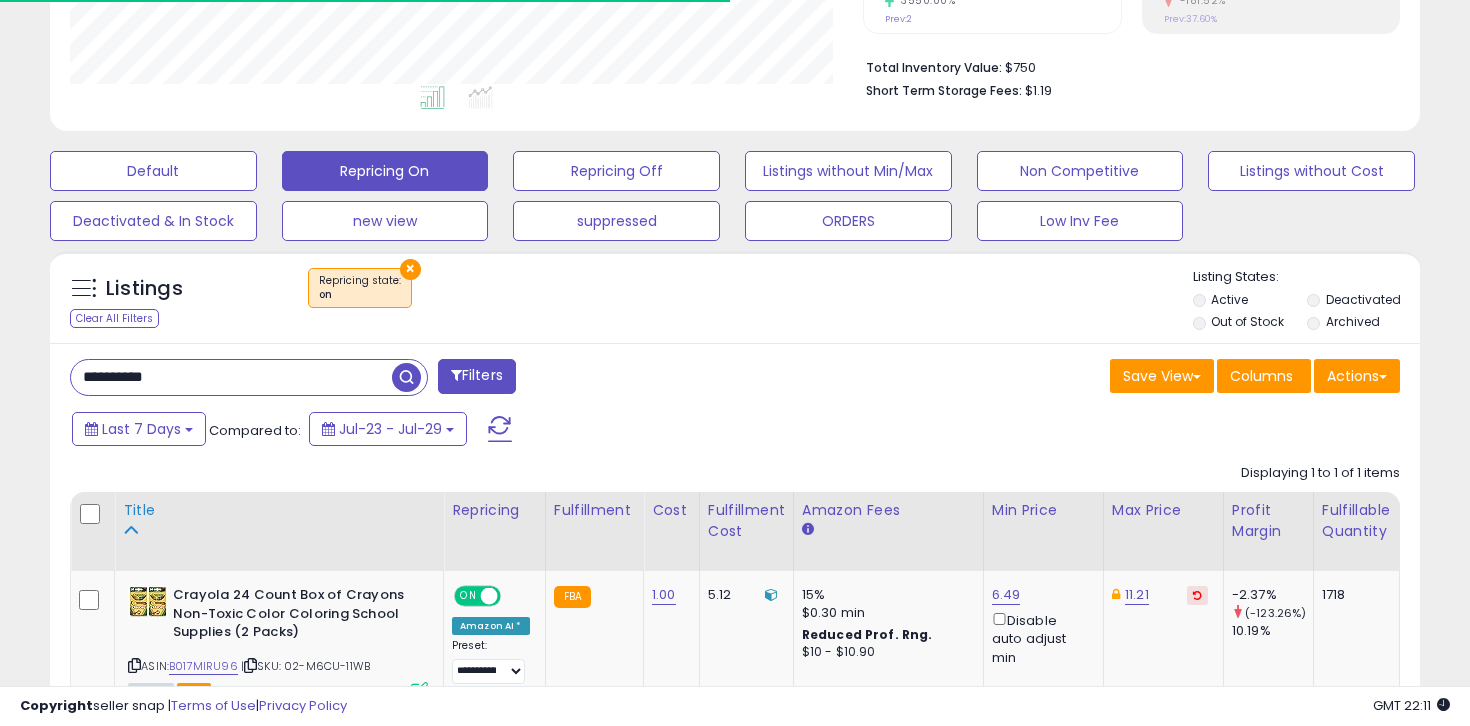 scroll, scrollTop: 620, scrollLeft: 0, axis: vertical 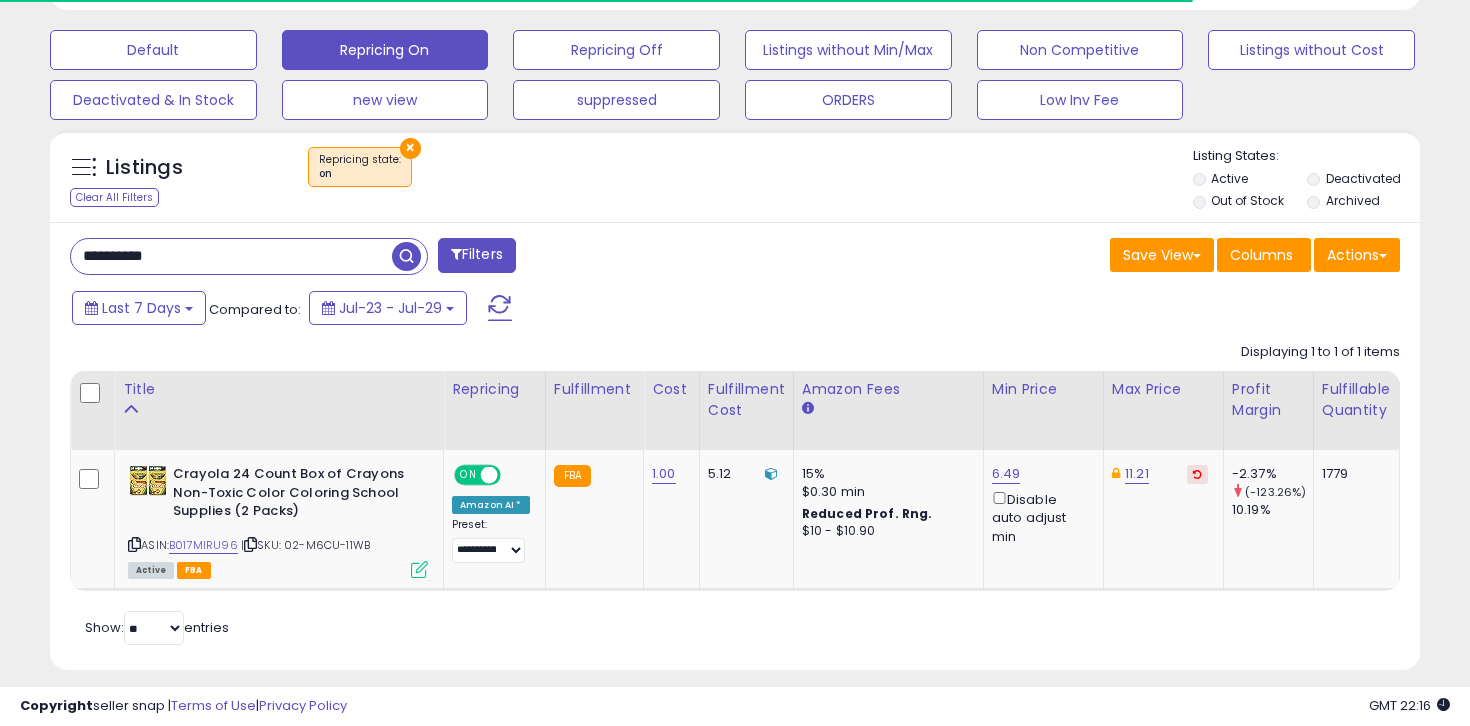 click on "**********" at bounding box center (249, 256) 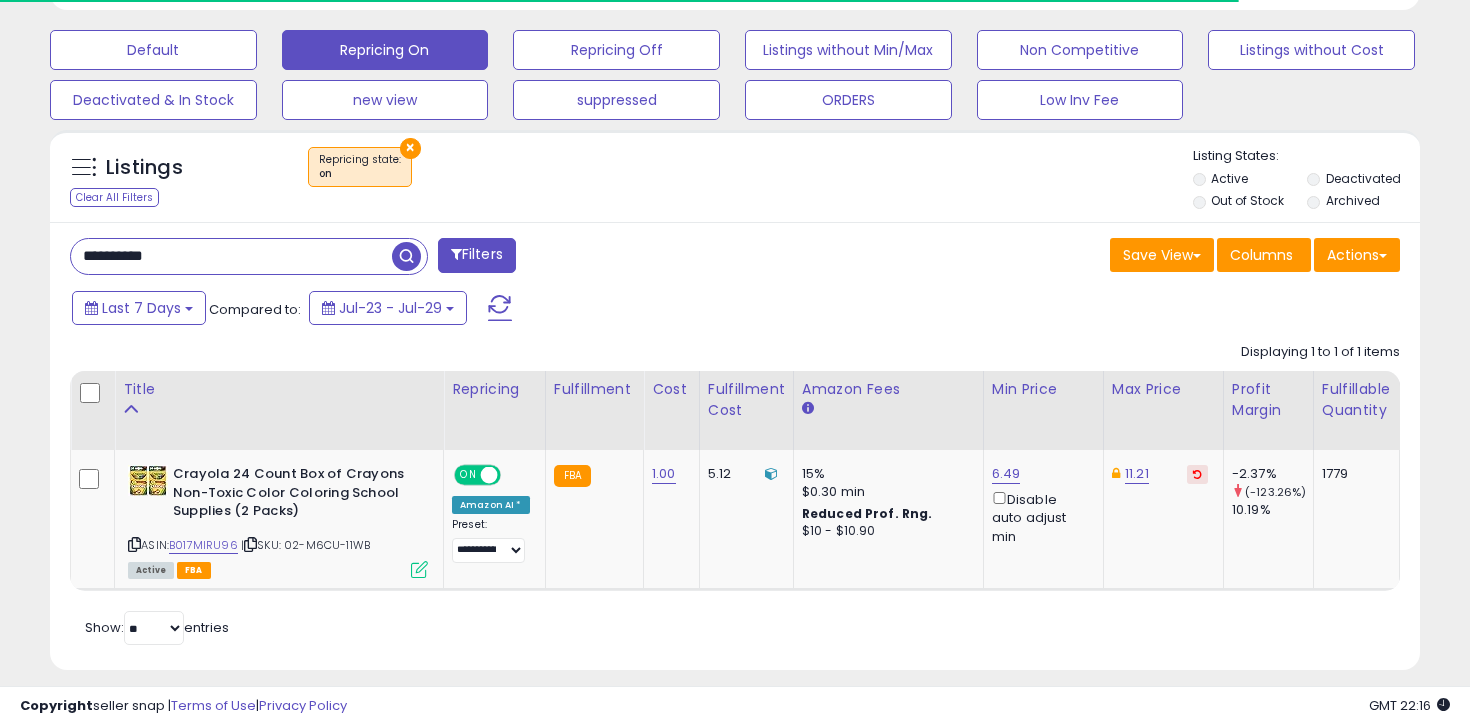 paste 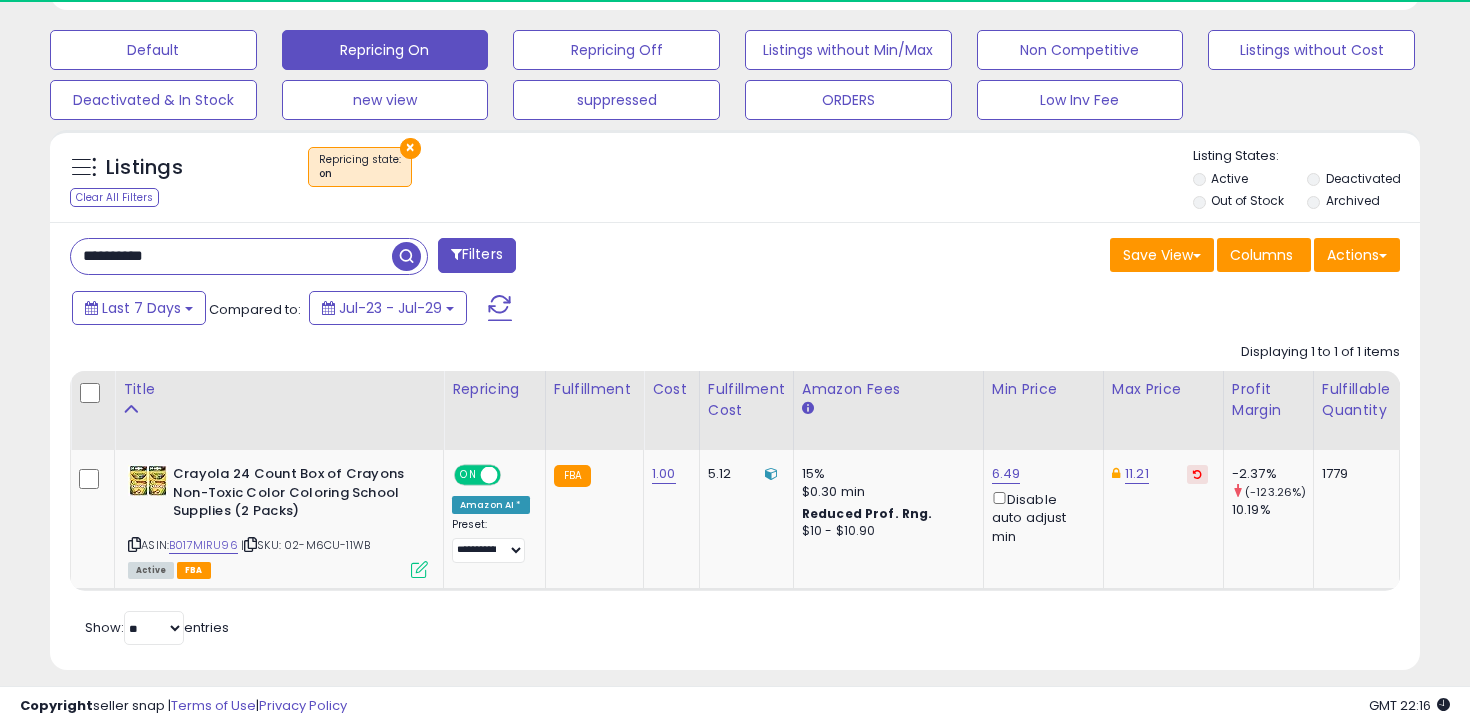 scroll, scrollTop: 999590, scrollLeft: 999206, axis: both 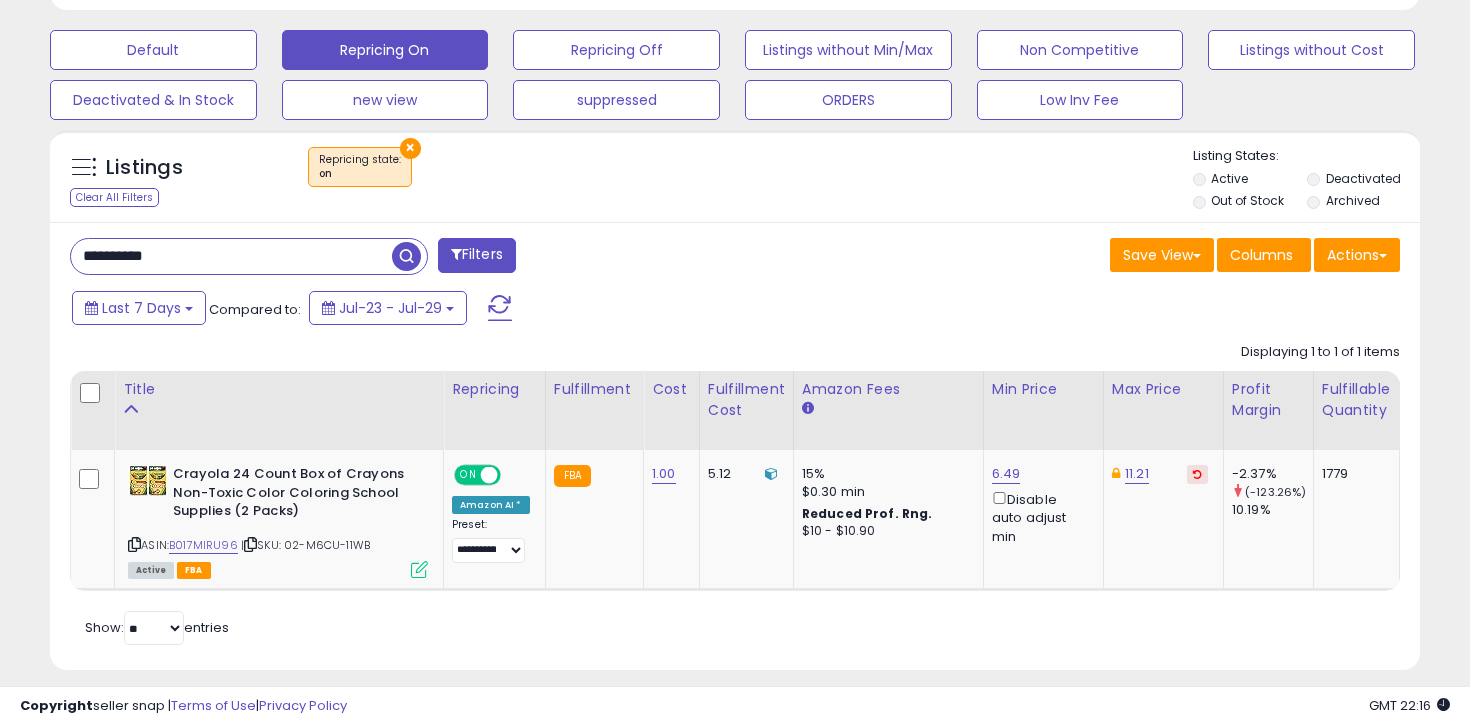 type on "**********" 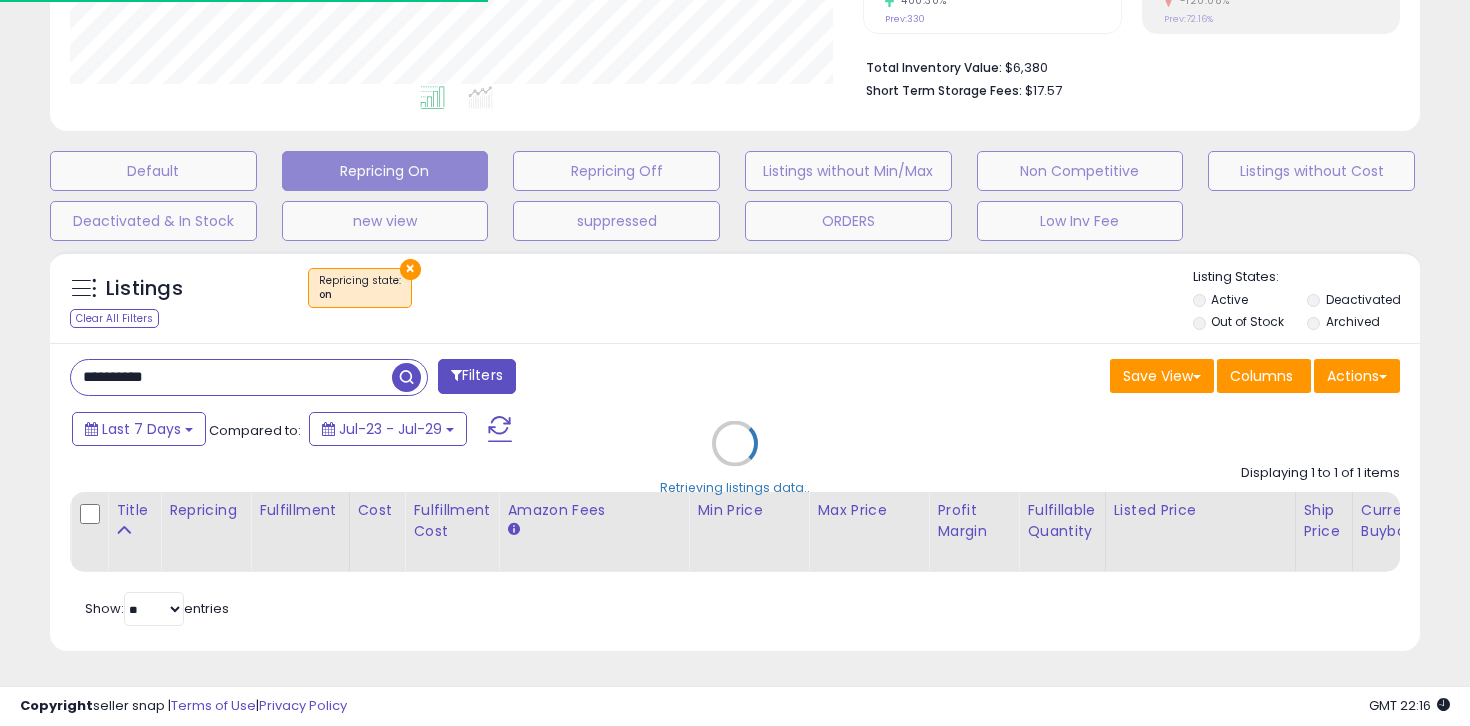 scroll, scrollTop: 600, scrollLeft: 0, axis: vertical 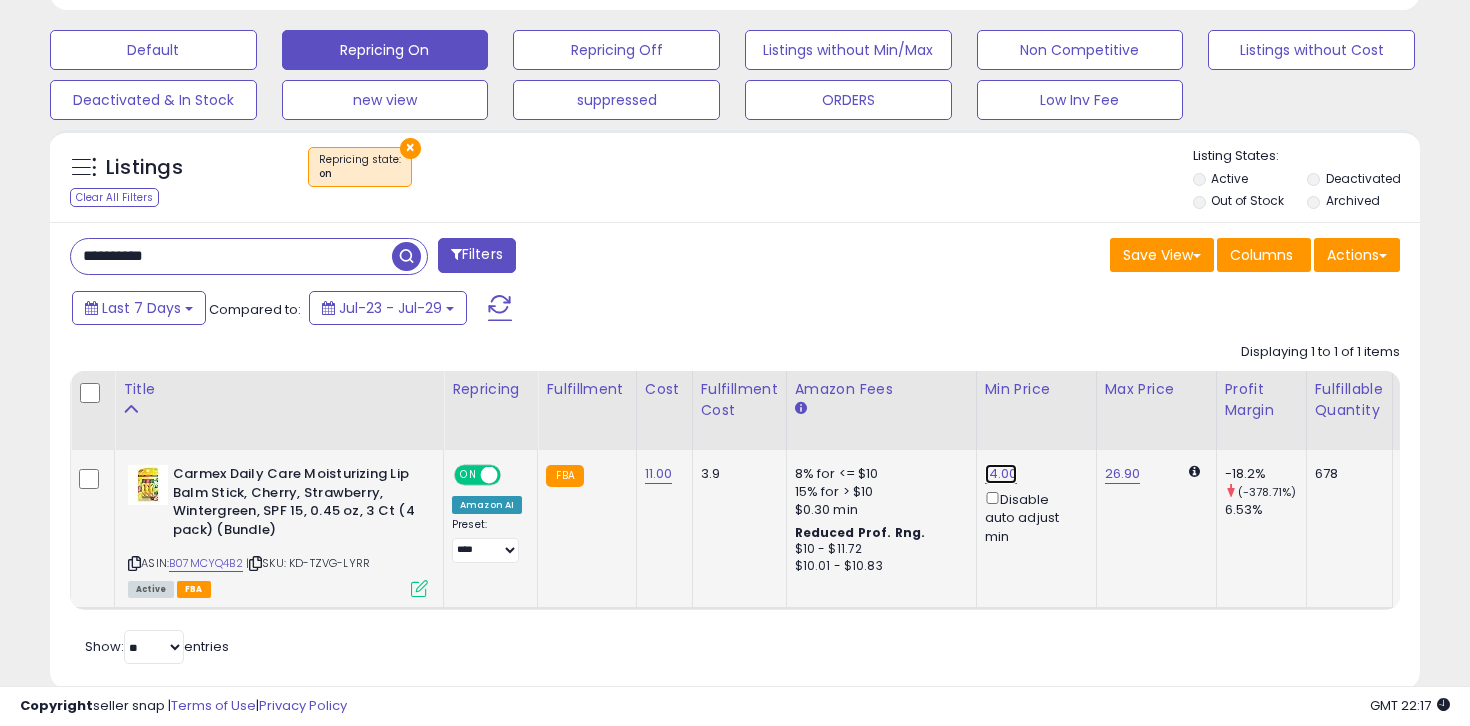 click on "14.00" at bounding box center [1001, 474] 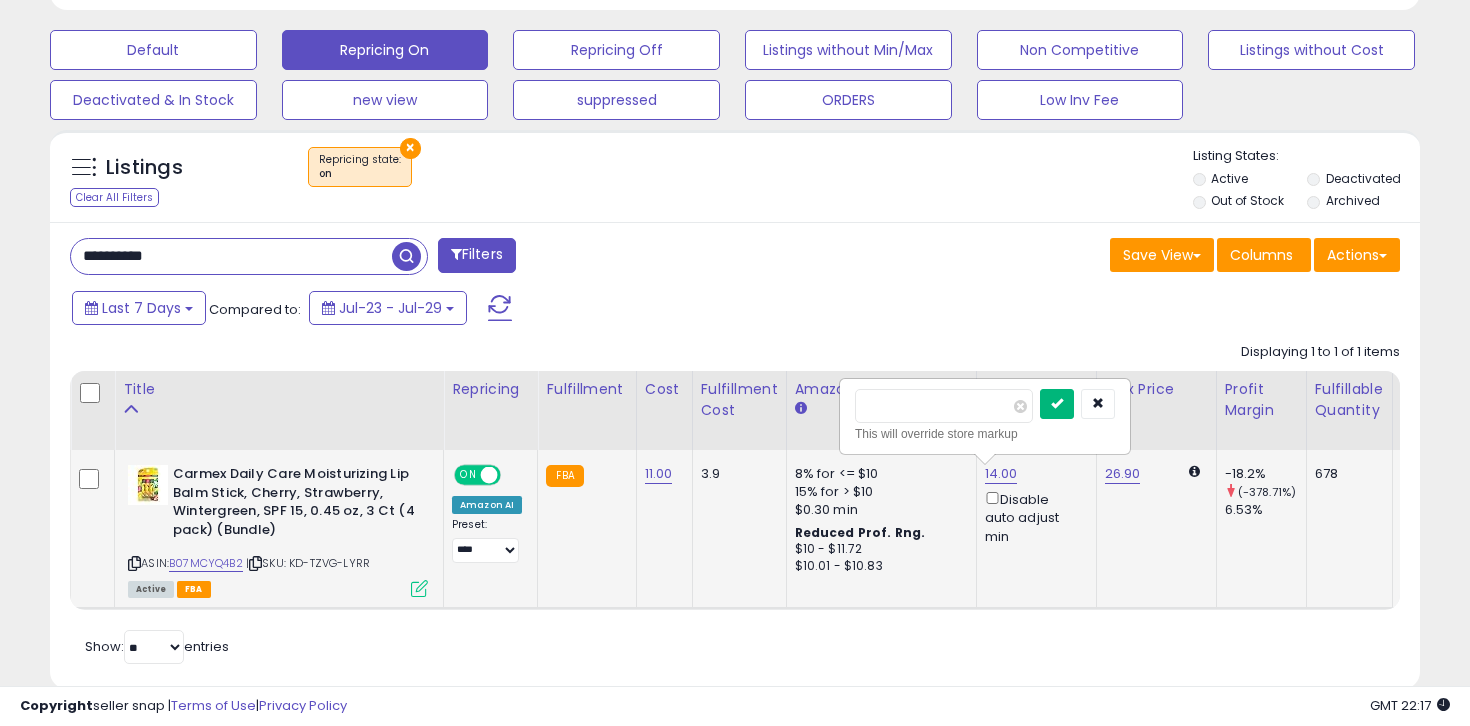type on "*****" 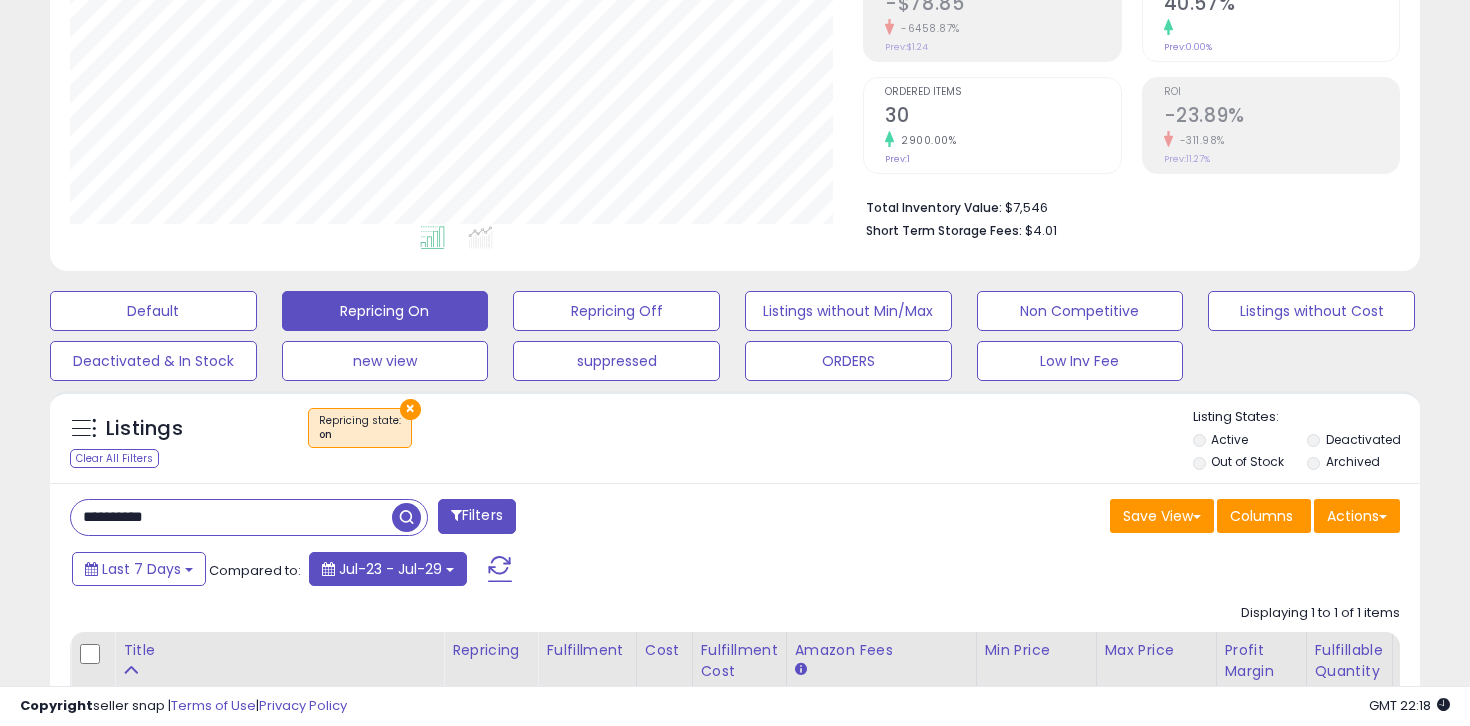 scroll, scrollTop: 447, scrollLeft: 0, axis: vertical 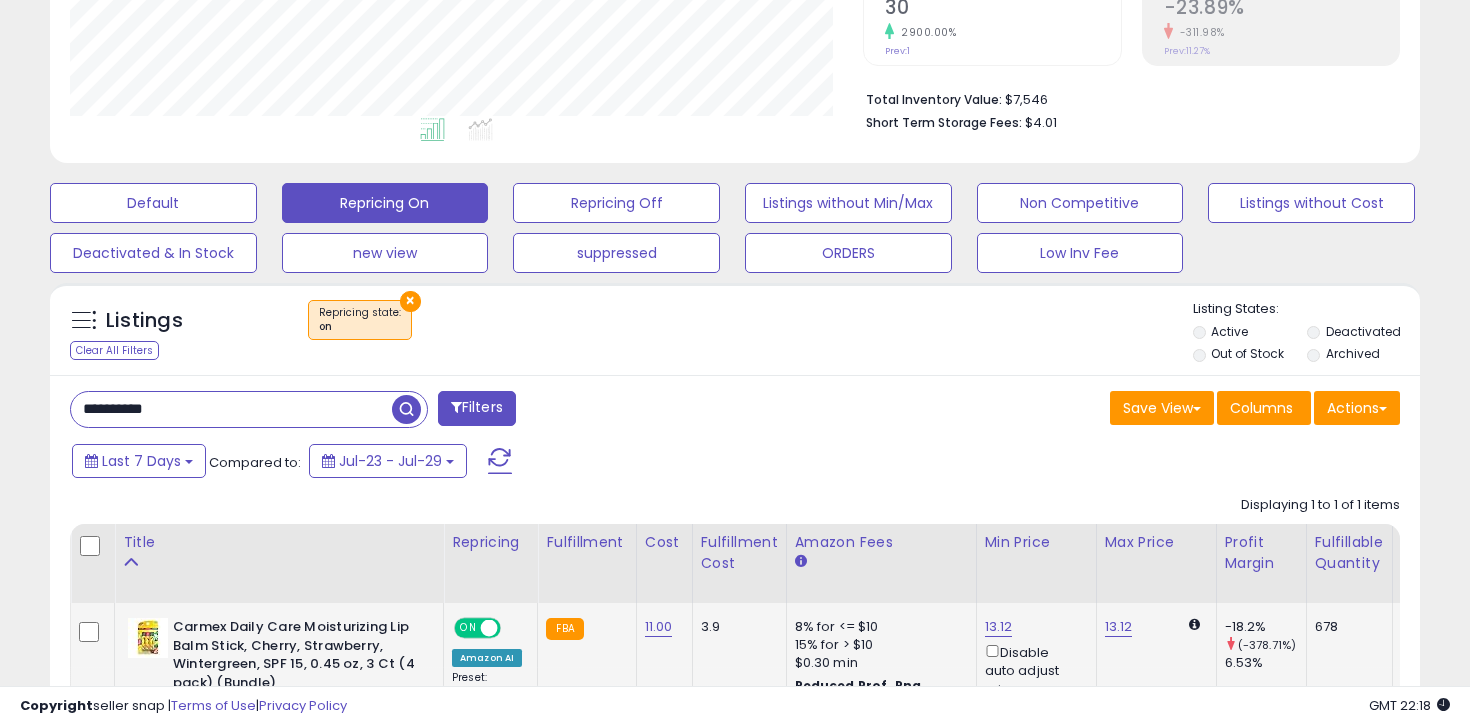 click on "**********" at bounding box center [231, 409] 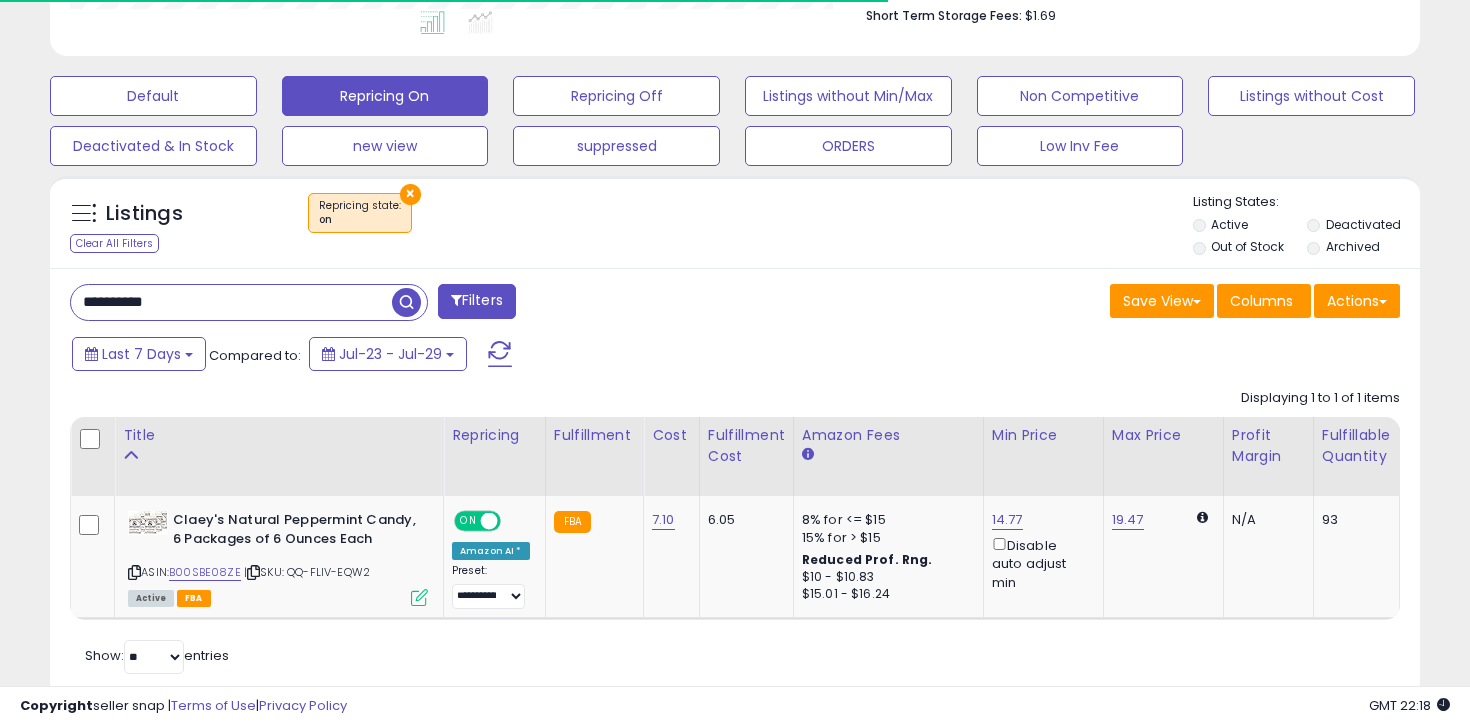 scroll, scrollTop: 602, scrollLeft: 0, axis: vertical 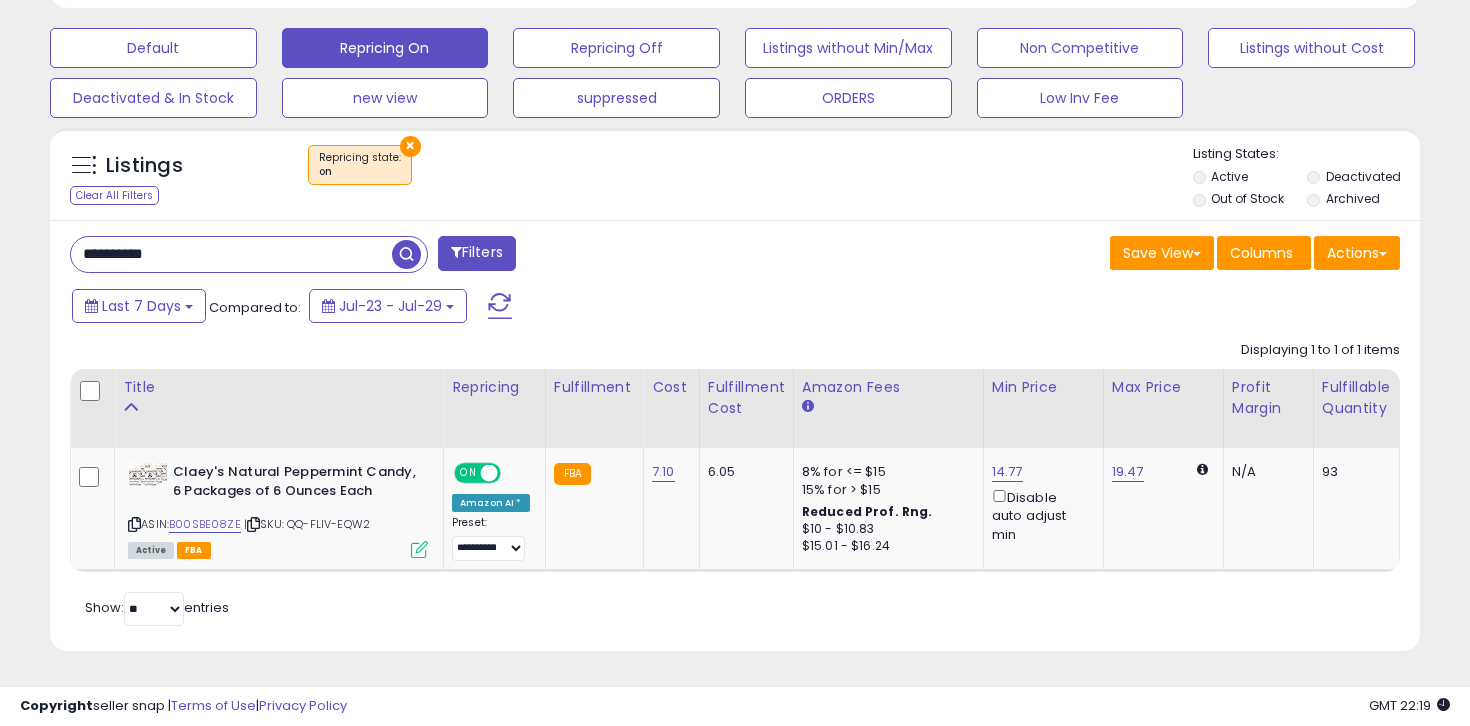 click on "**********" at bounding box center [231, 254] 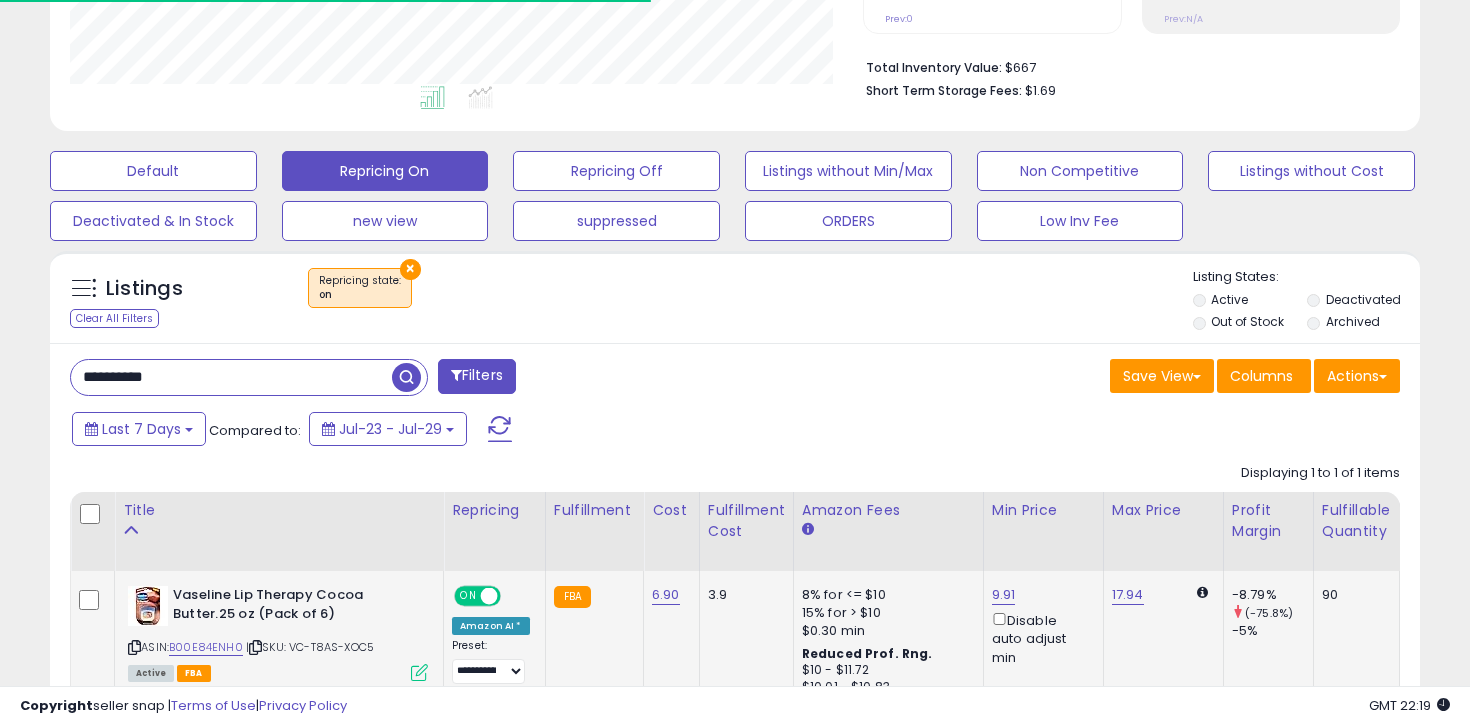 scroll, scrollTop: 602, scrollLeft: 0, axis: vertical 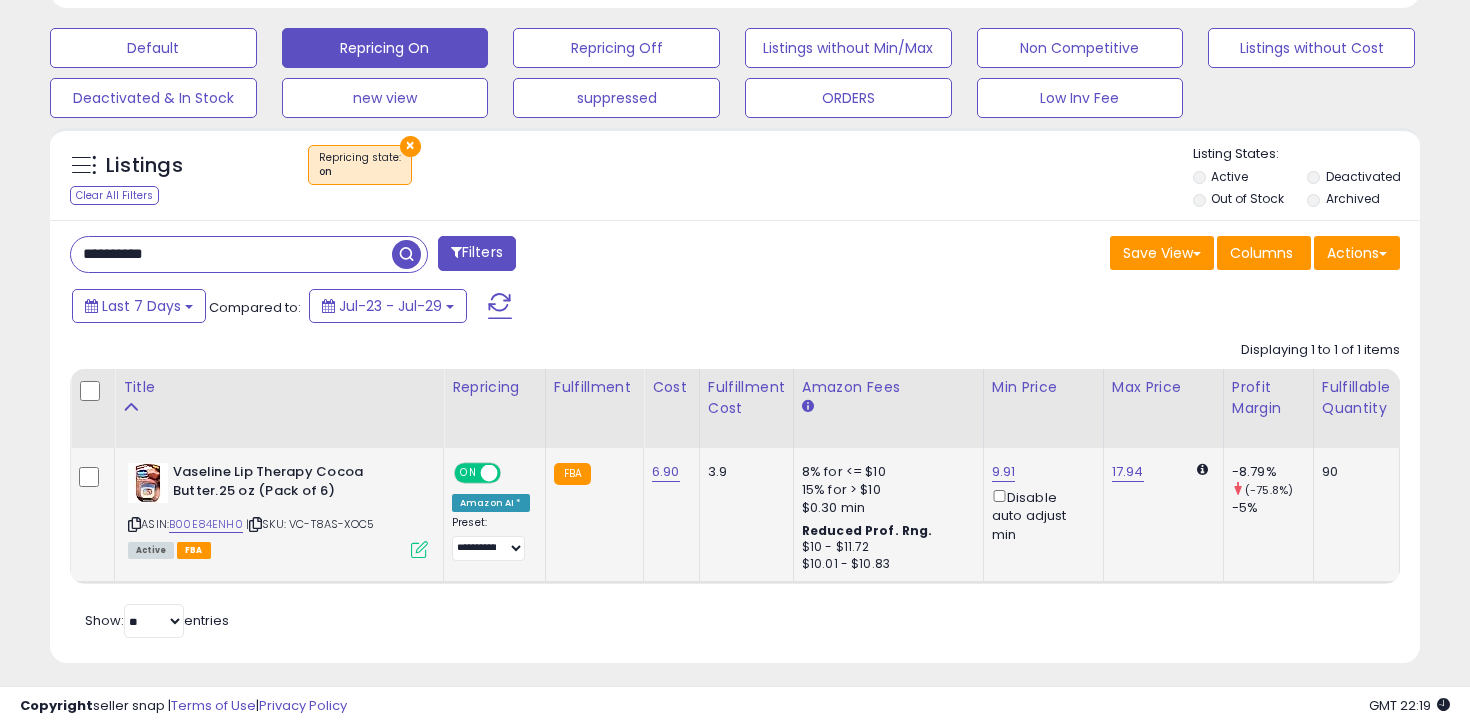 click on "9.91  Disable auto adjust min" at bounding box center [1040, 503] 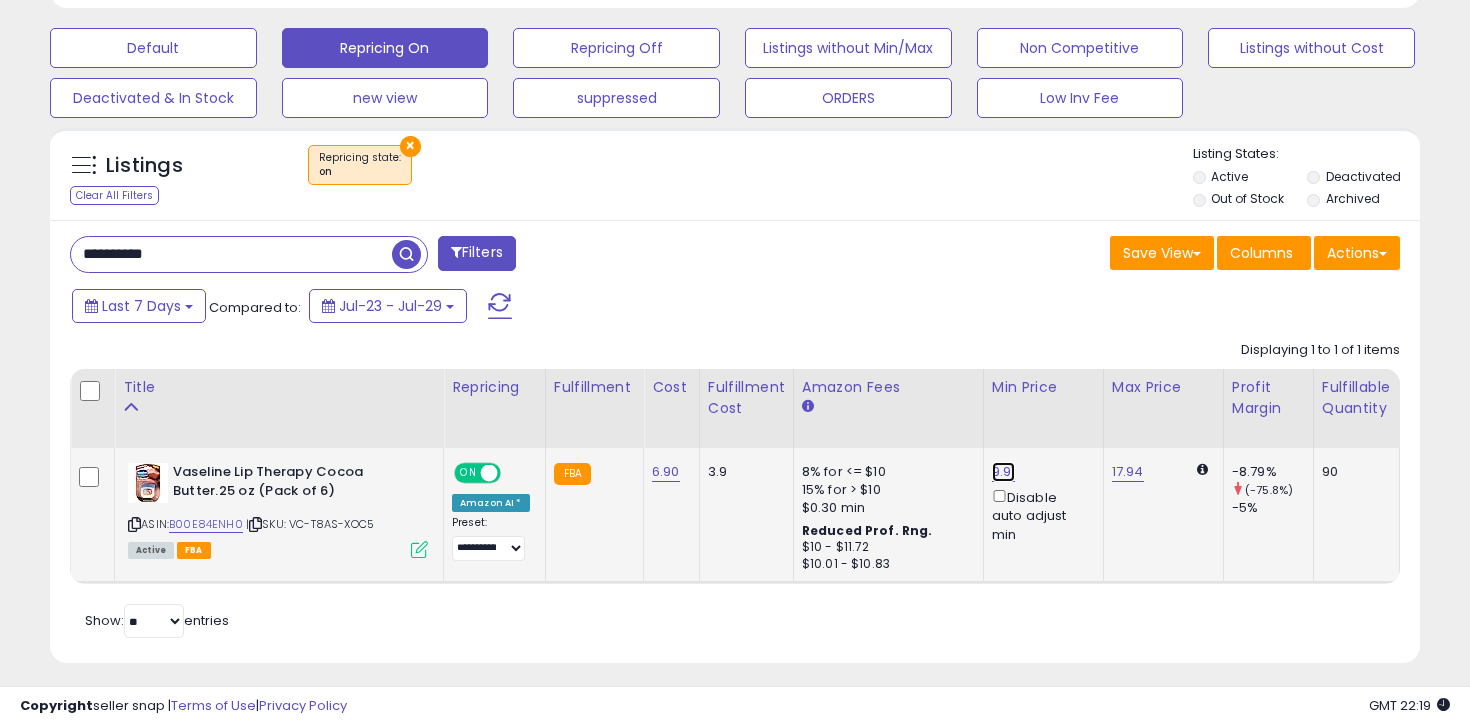 click on "9.91" at bounding box center [1004, 472] 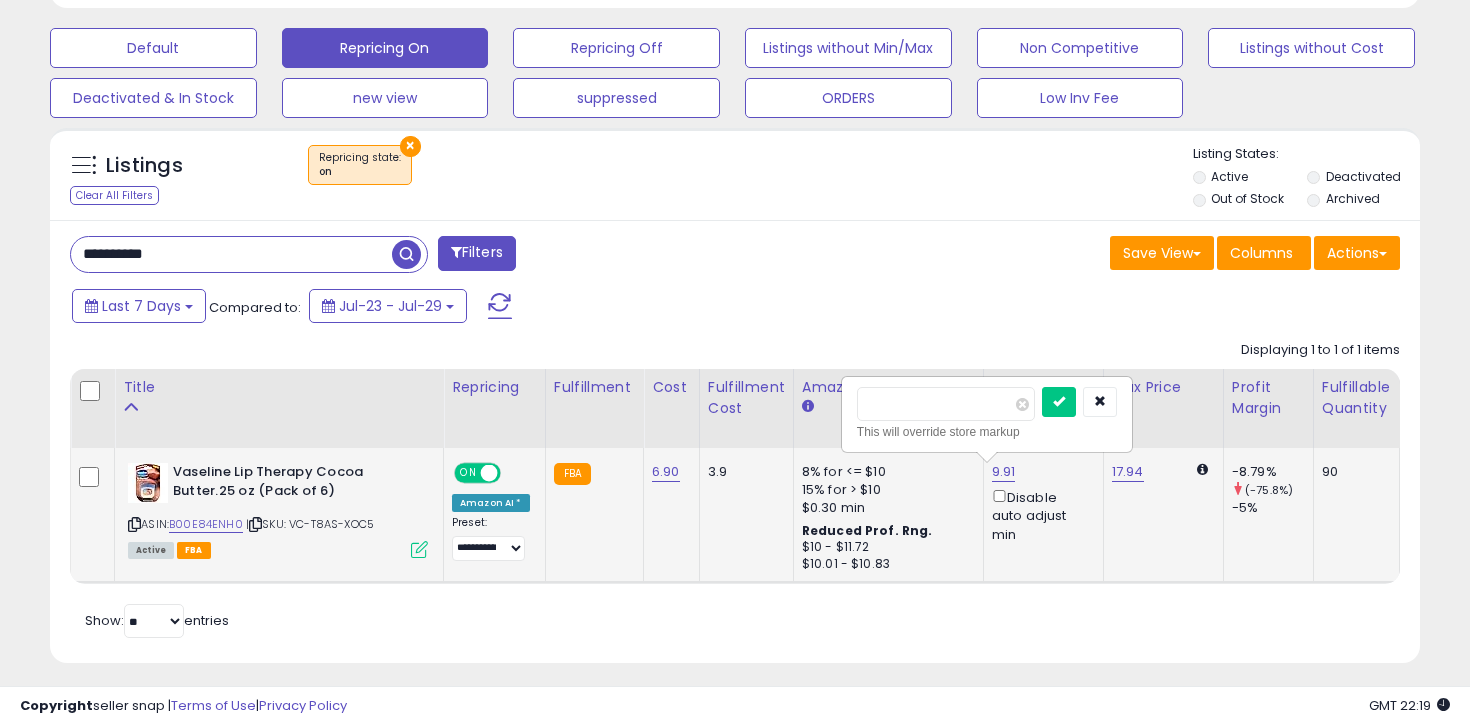 type on "****" 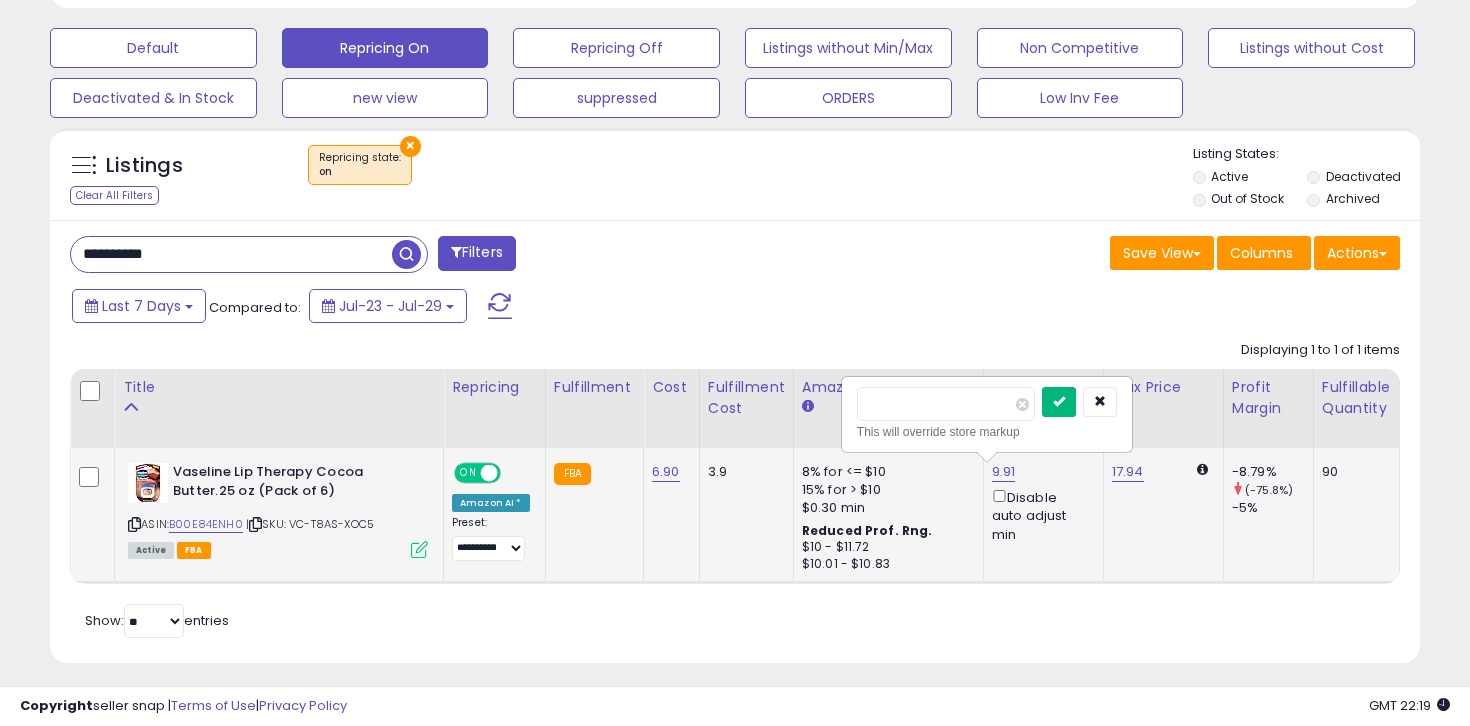 click at bounding box center (1059, 401) 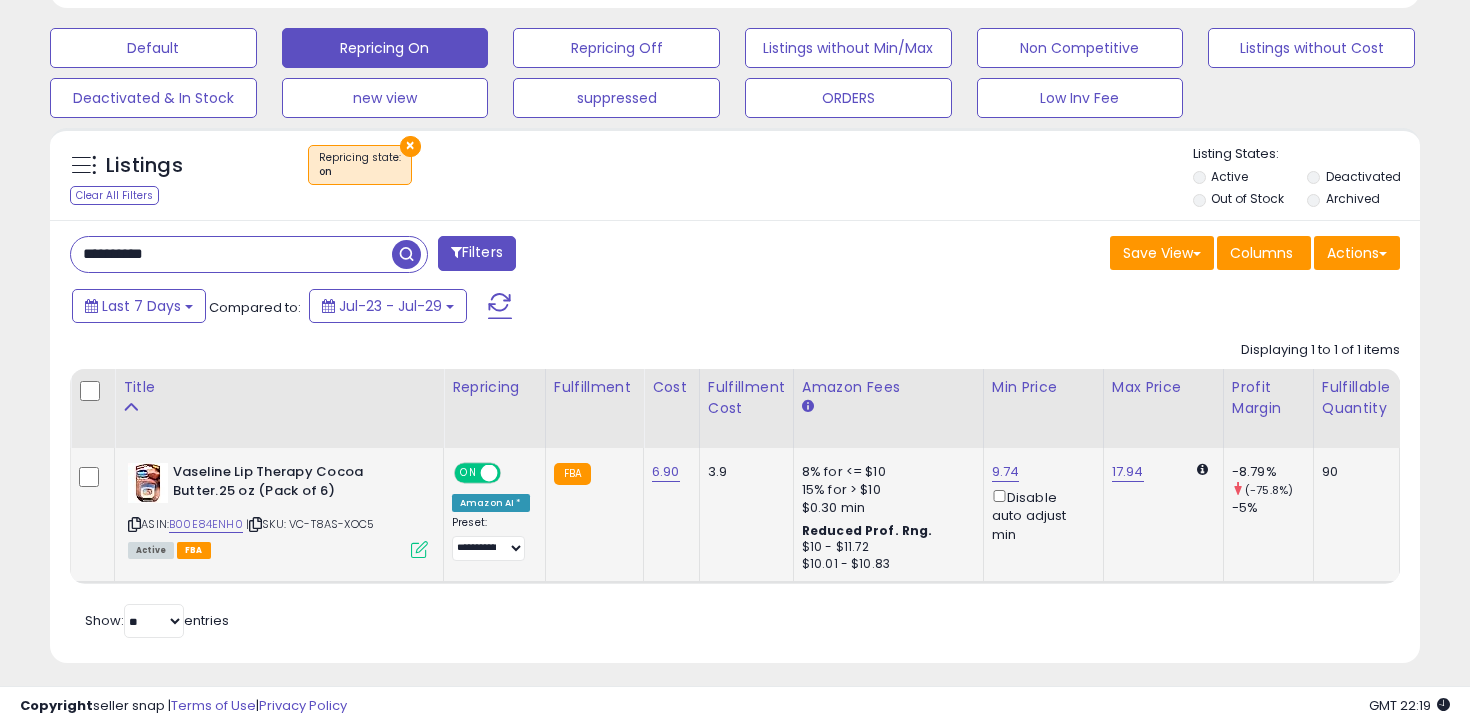 click on "**********" at bounding box center [231, 254] 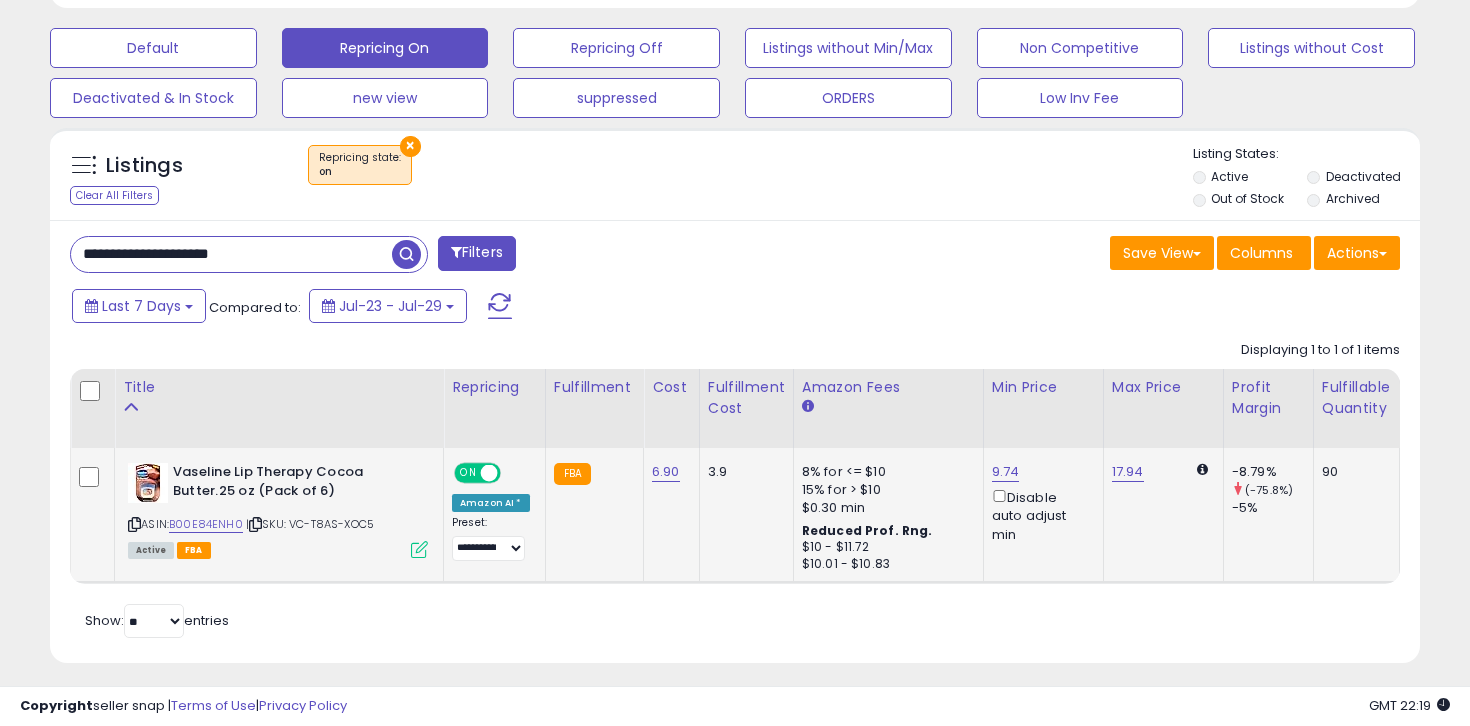 click on "**********" at bounding box center [231, 254] 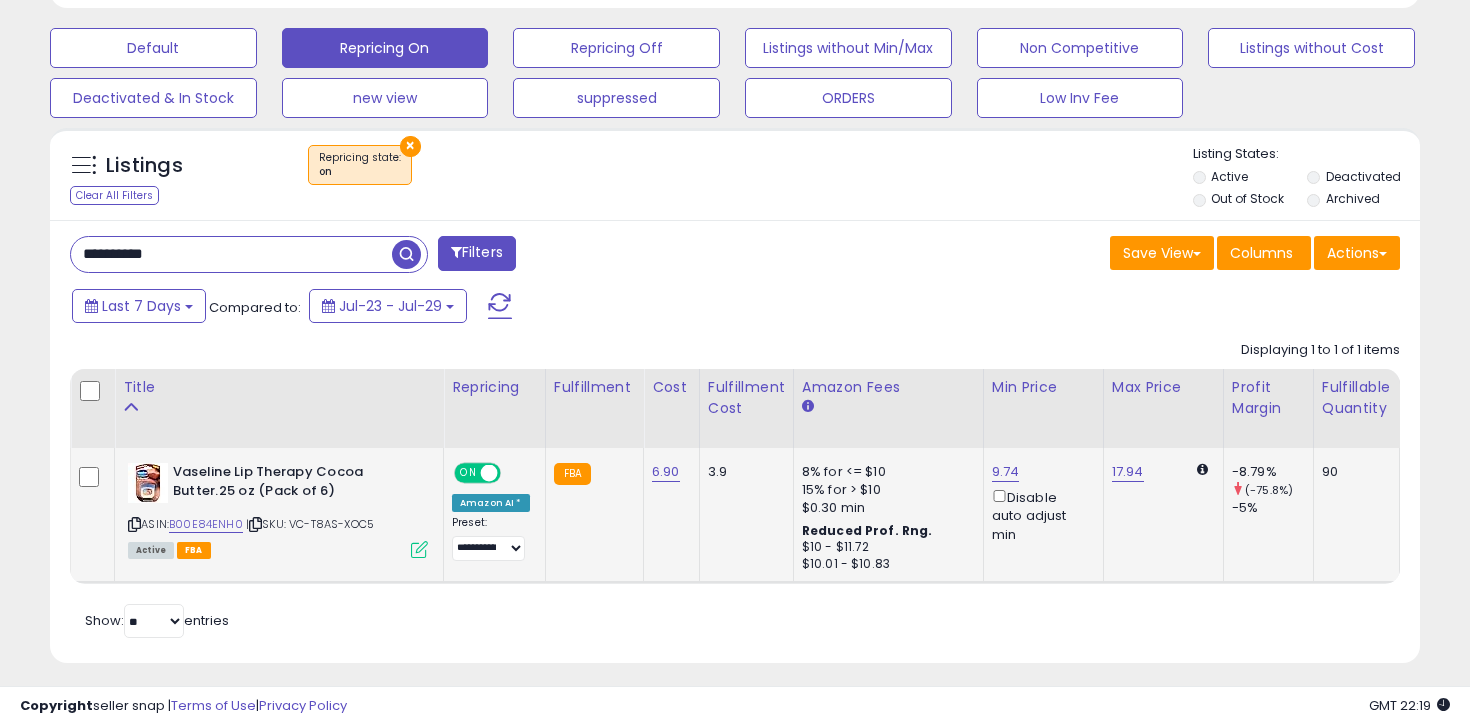 type on "**********" 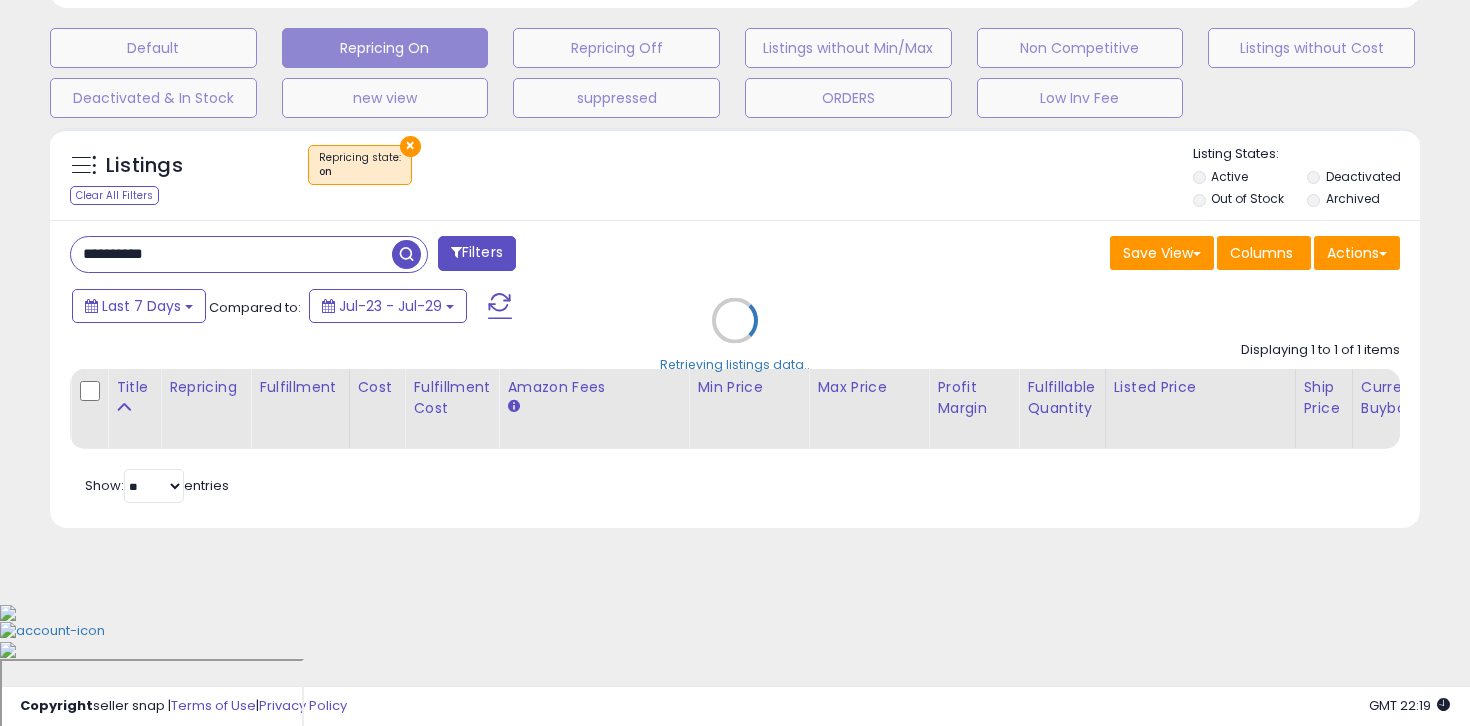 scroll, scrollTop: 479, scrollLeft: 0, axis: vertical 